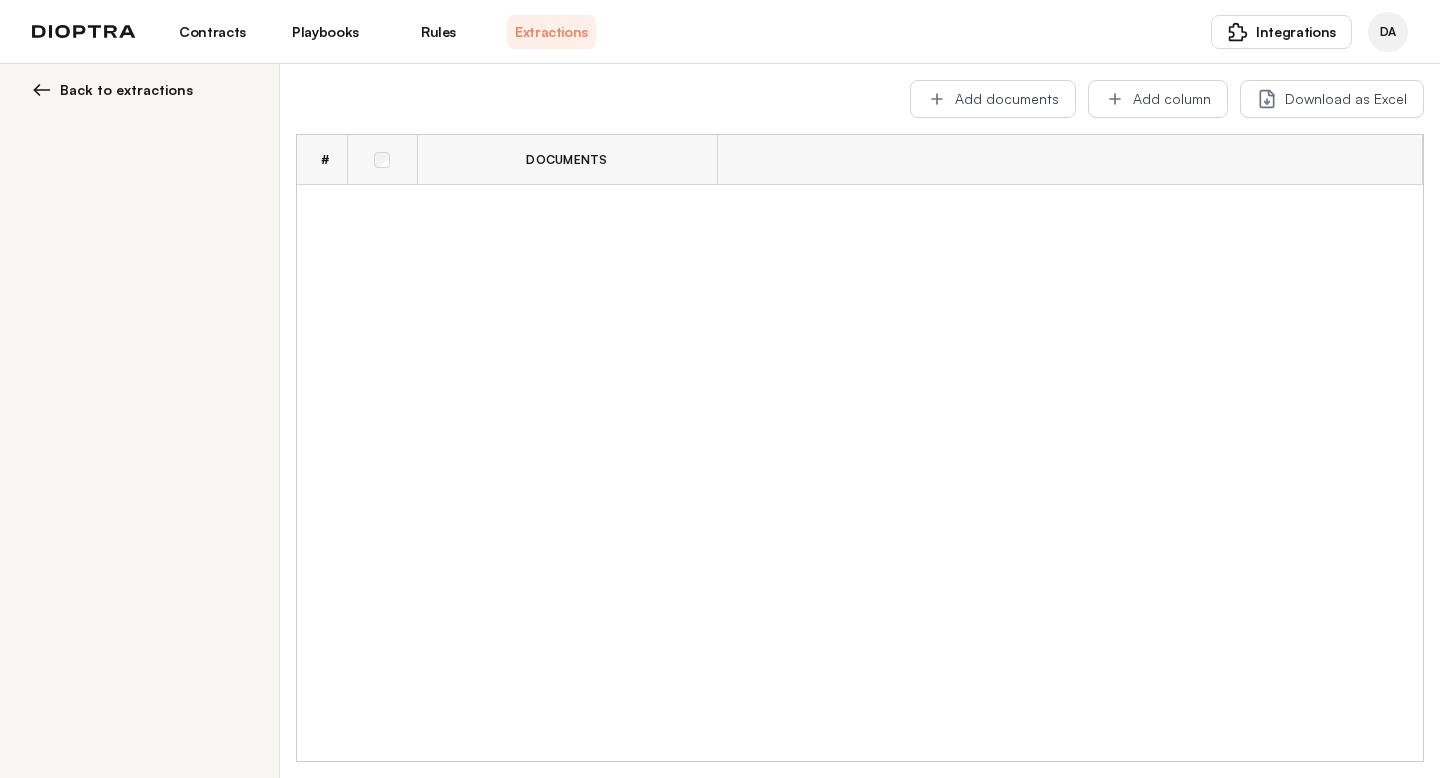 scroll, scrollTop: 0, scrollLeft: 0, axis: both 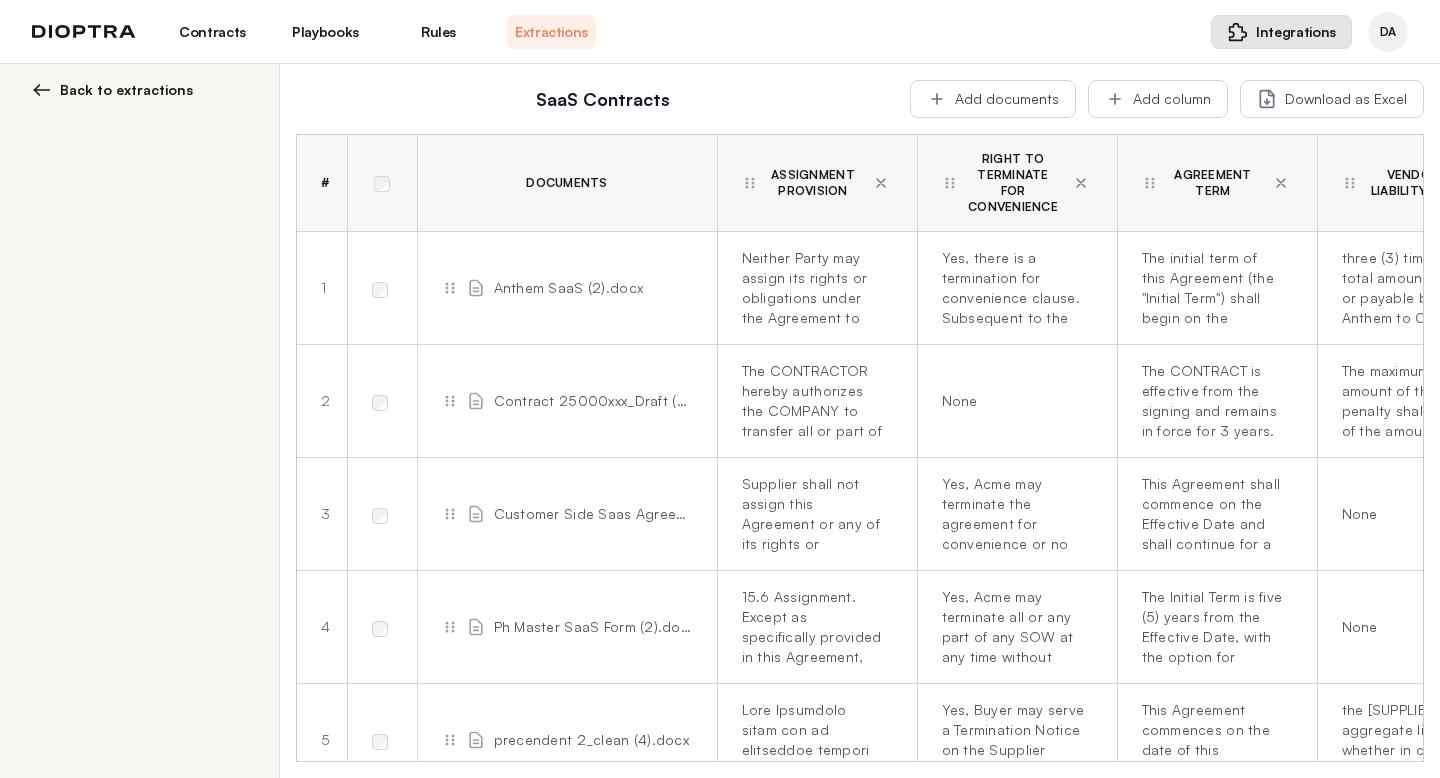 click on "Integrations" at bounding box center (1296, 32) 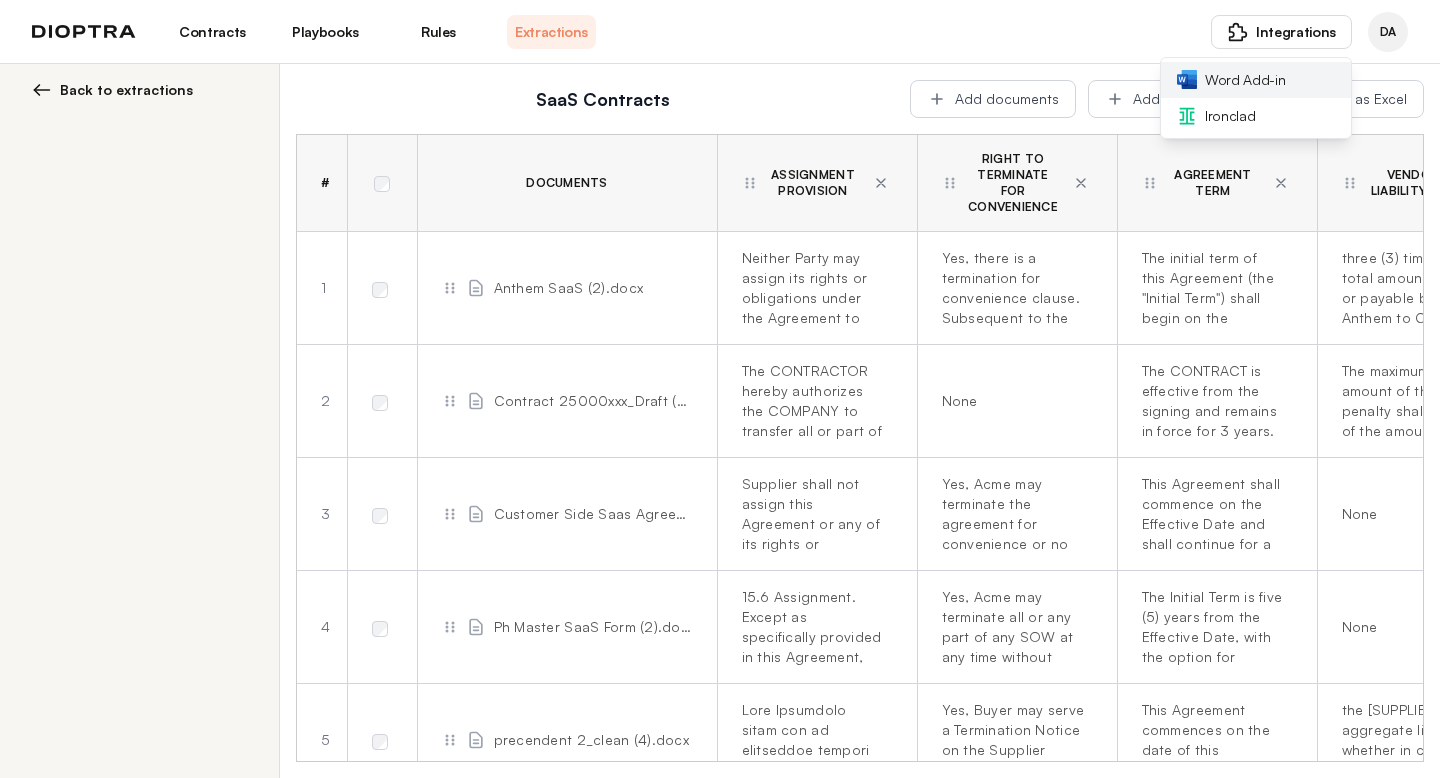 click on "Word Add-in" at bounding box center (1245, 80) 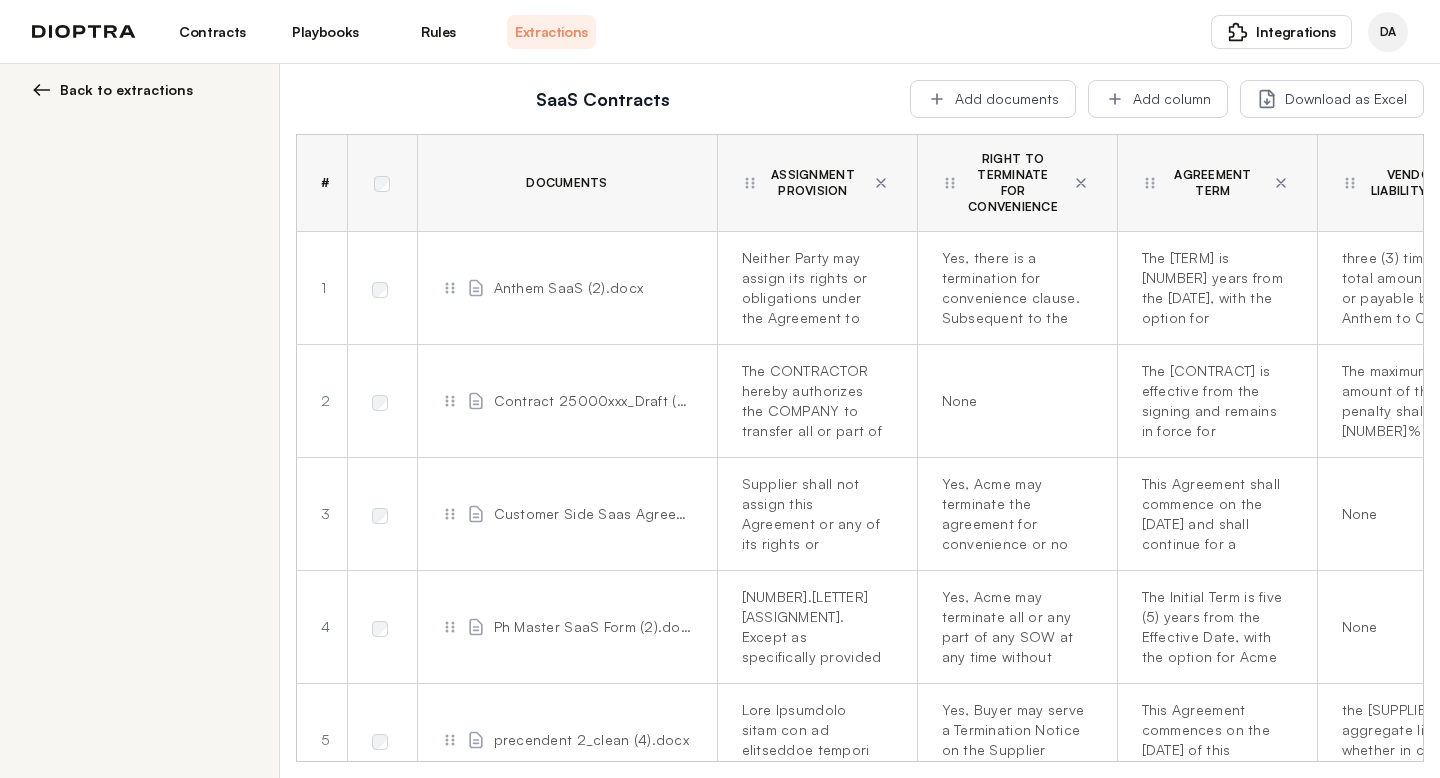 scroll, scrollTop: 0, scrollLeft: 0, axis: both 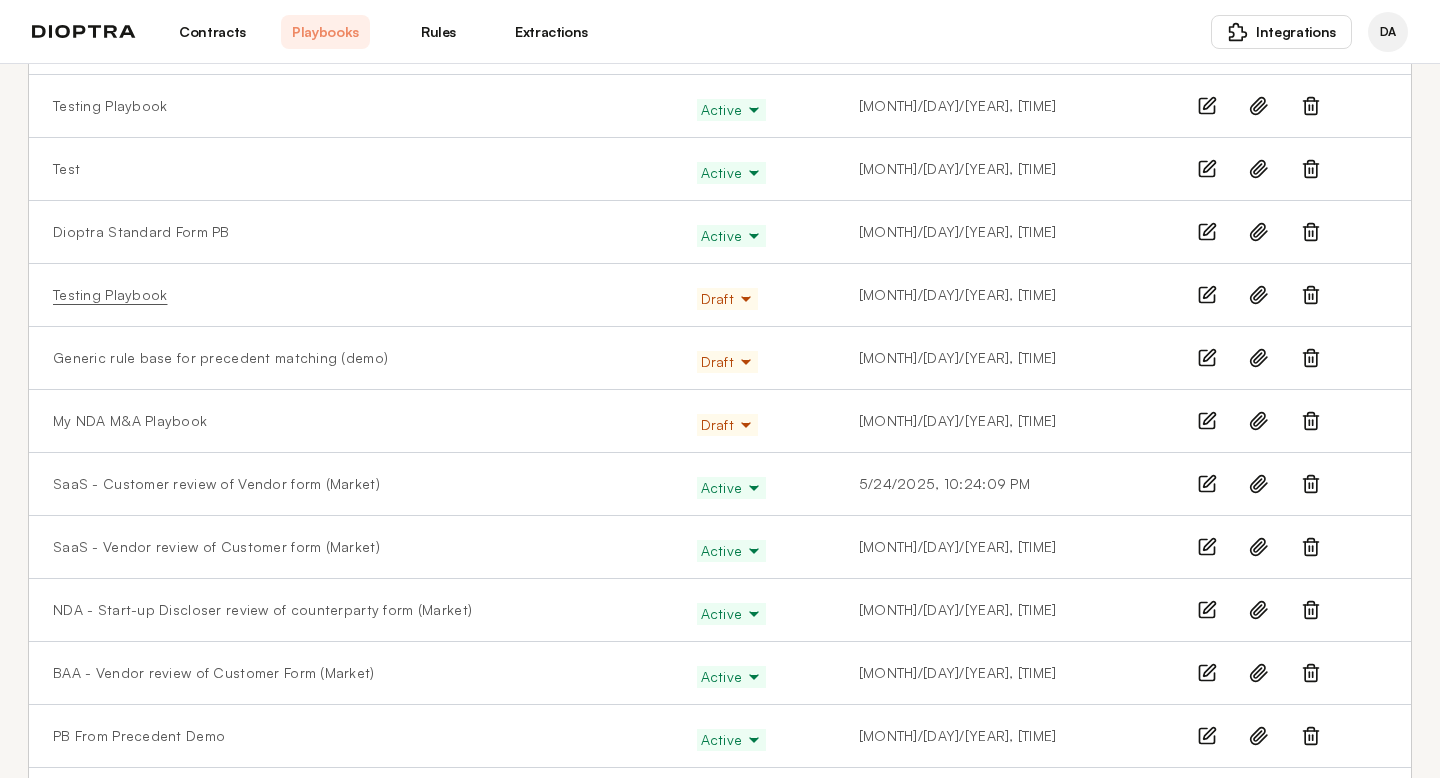 click on "Testing Playbook" at bounding box center (110, 295) 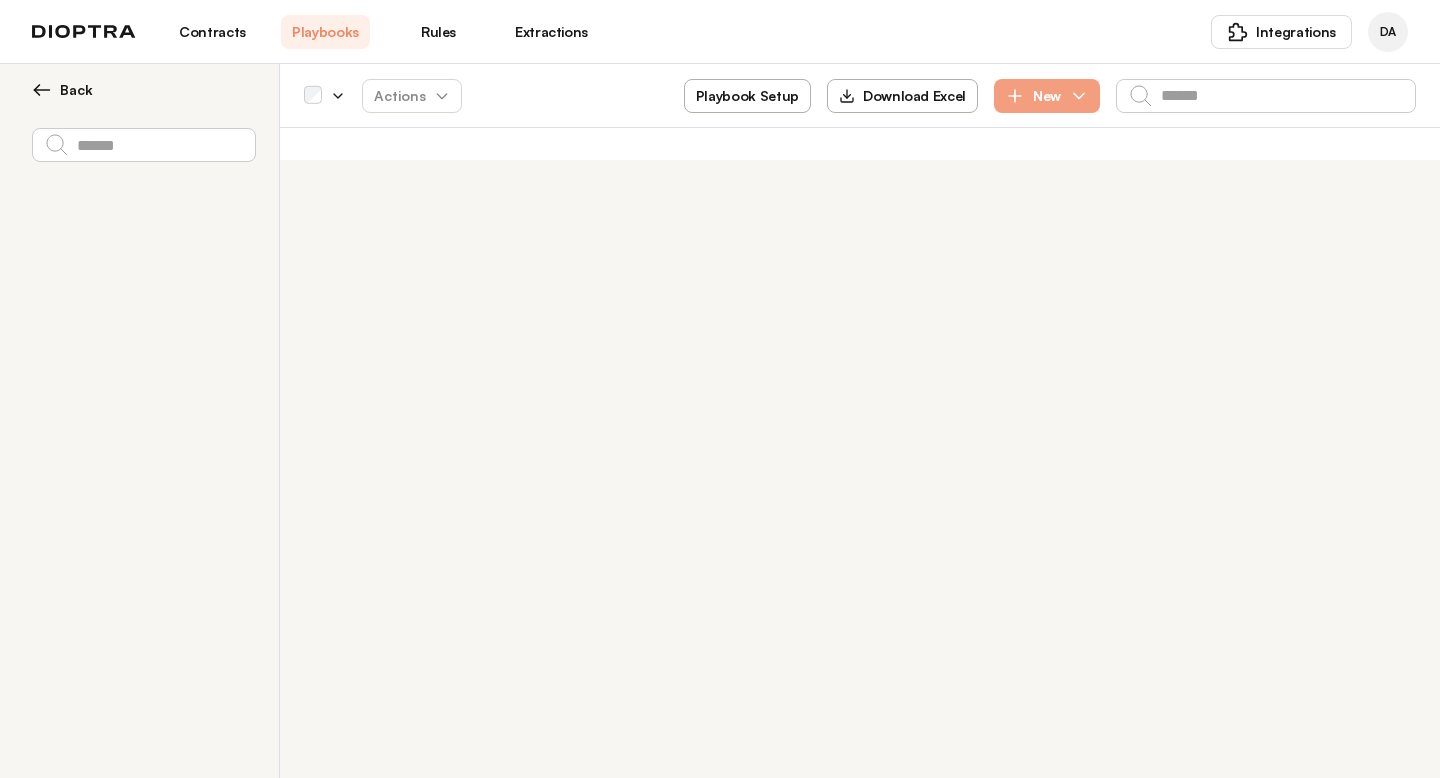 scroll, scrollTop: 0, scrollLeft: 0, axis: both 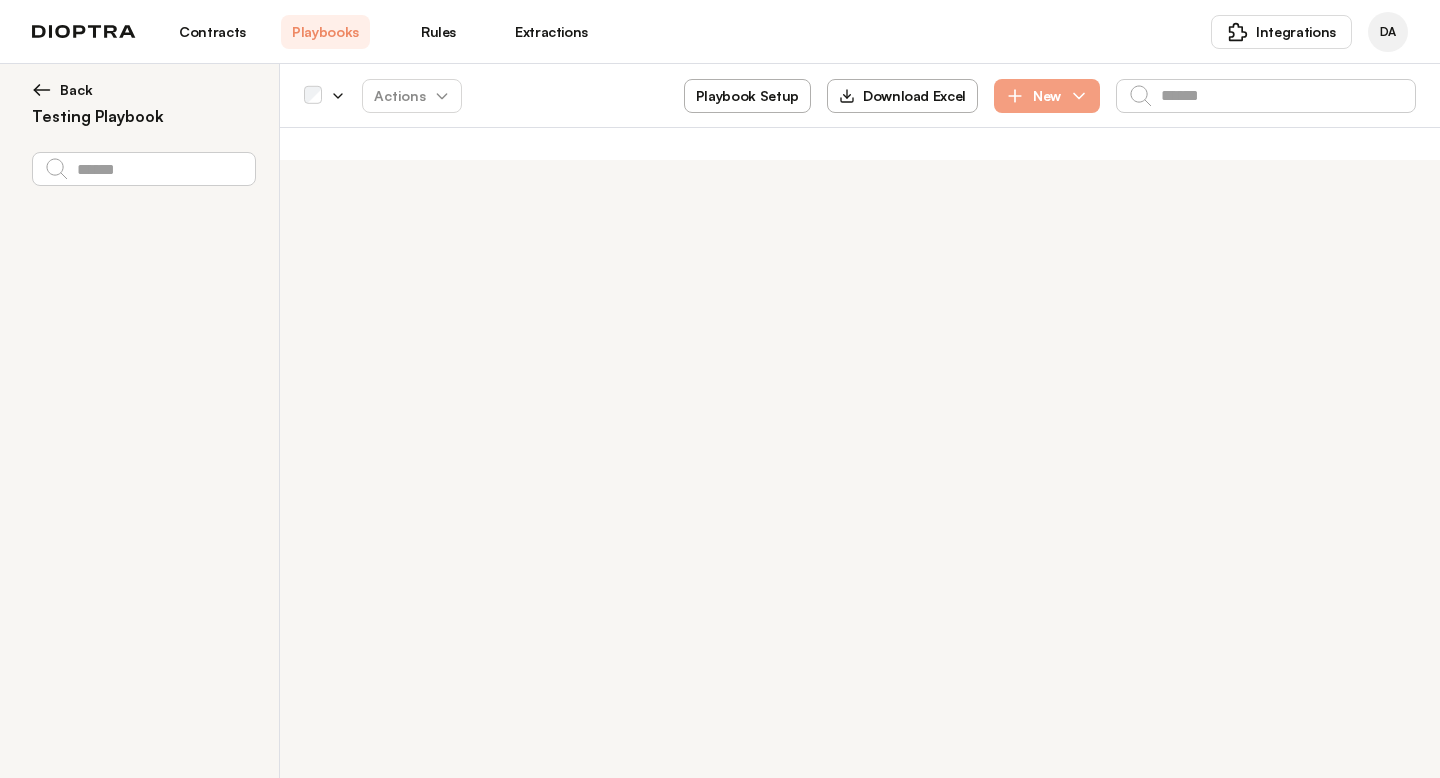 click on "Playbook Setup" at bounding box center (747, 96) 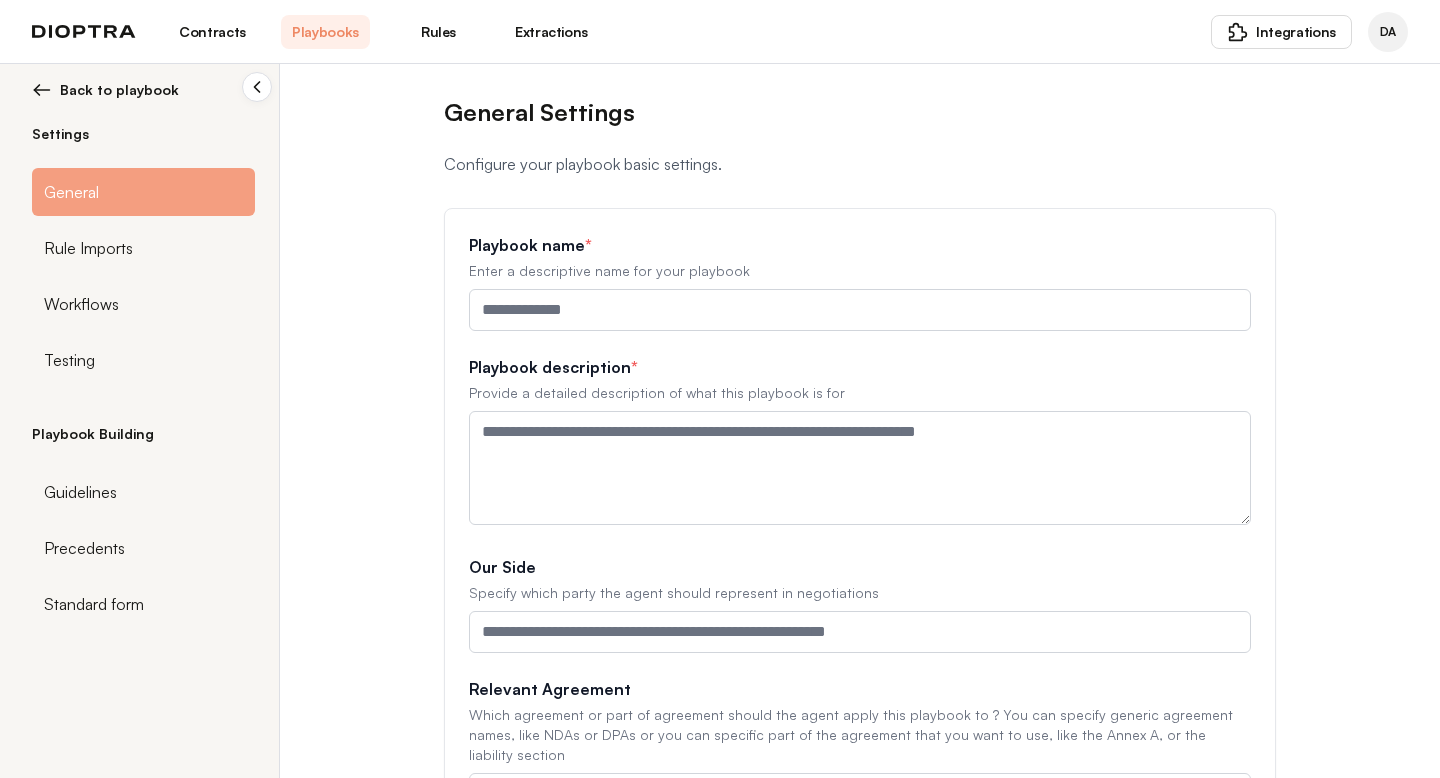 type on "**********" 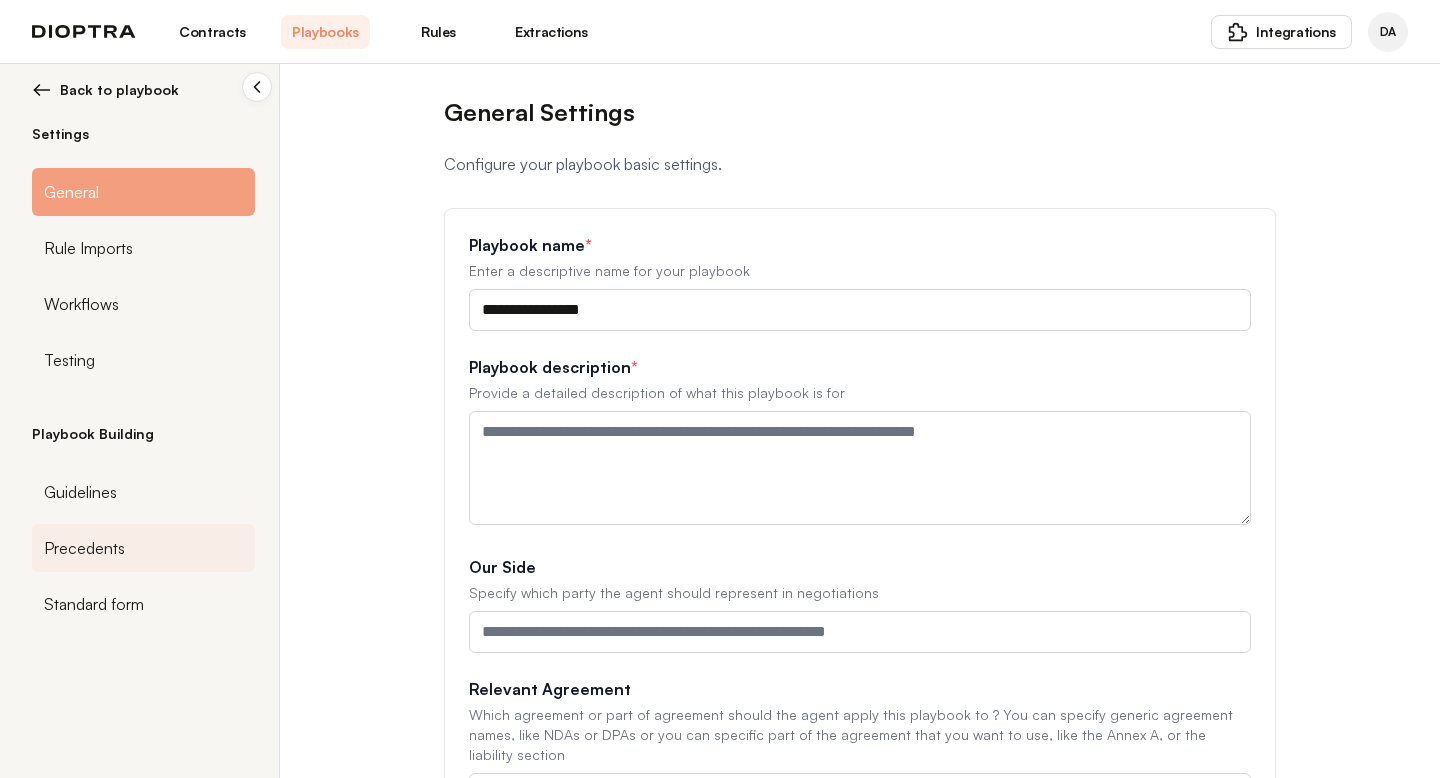 click on "Precedents" at bounding box center [84, 548] 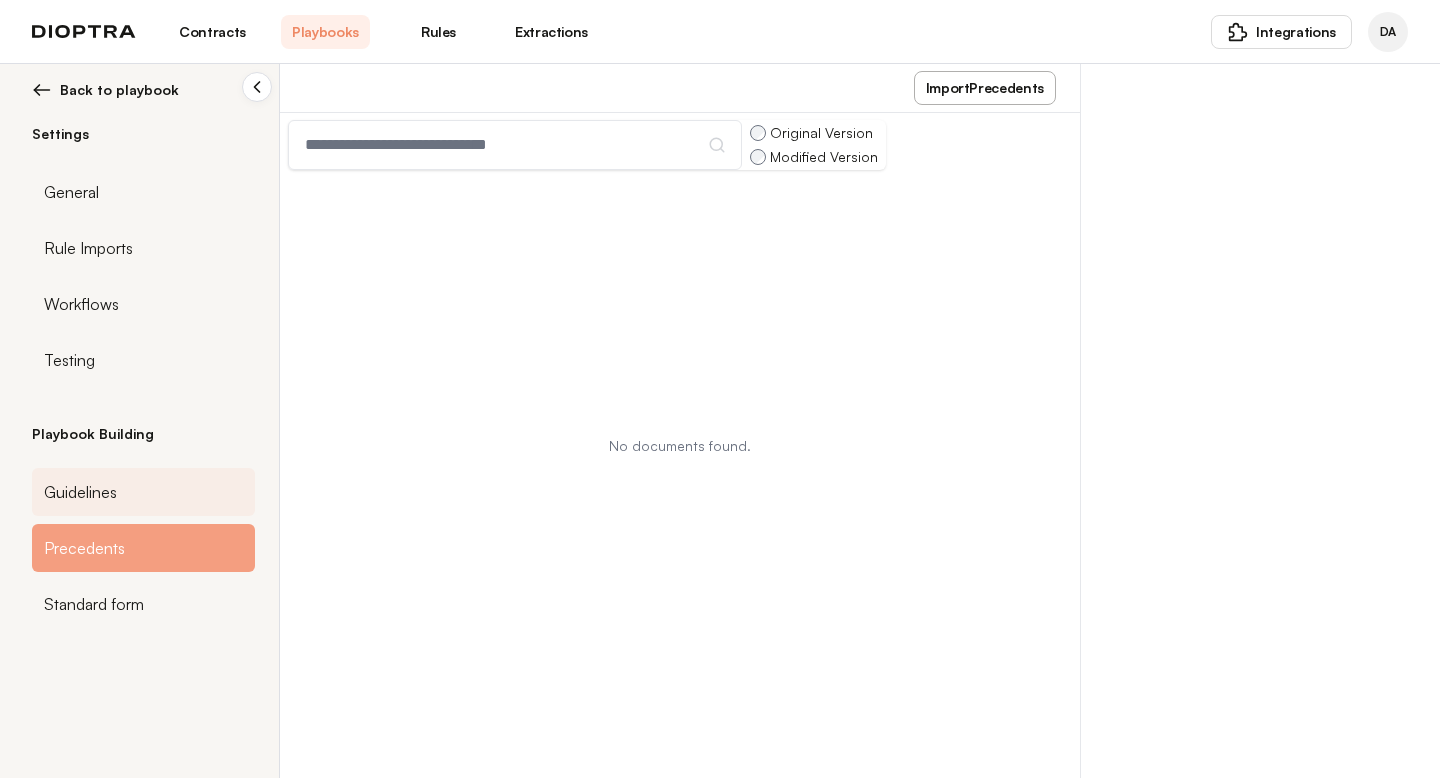 click on "Guidelines" at bounding box center [80, 492] 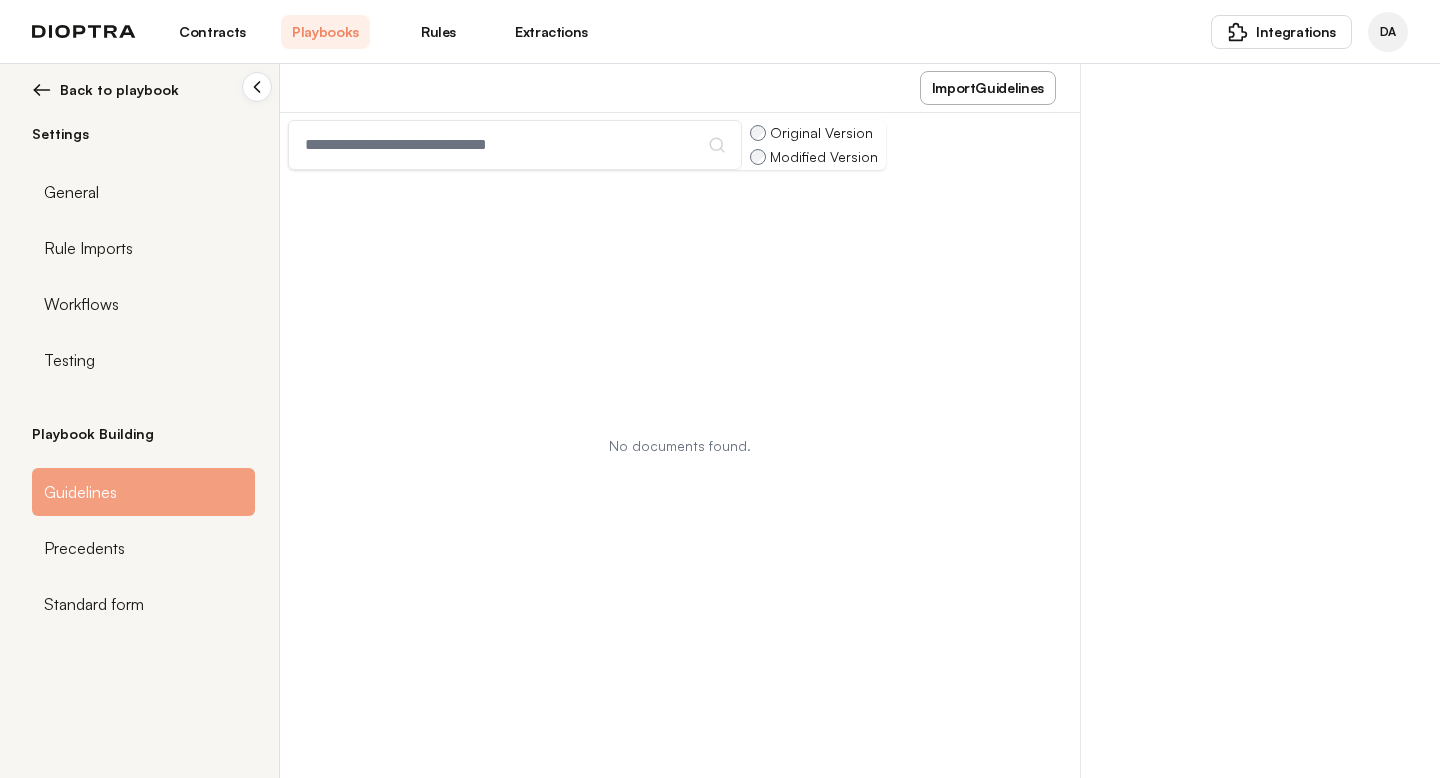 click on "Back to playbook" at bounding box center [119, 90] 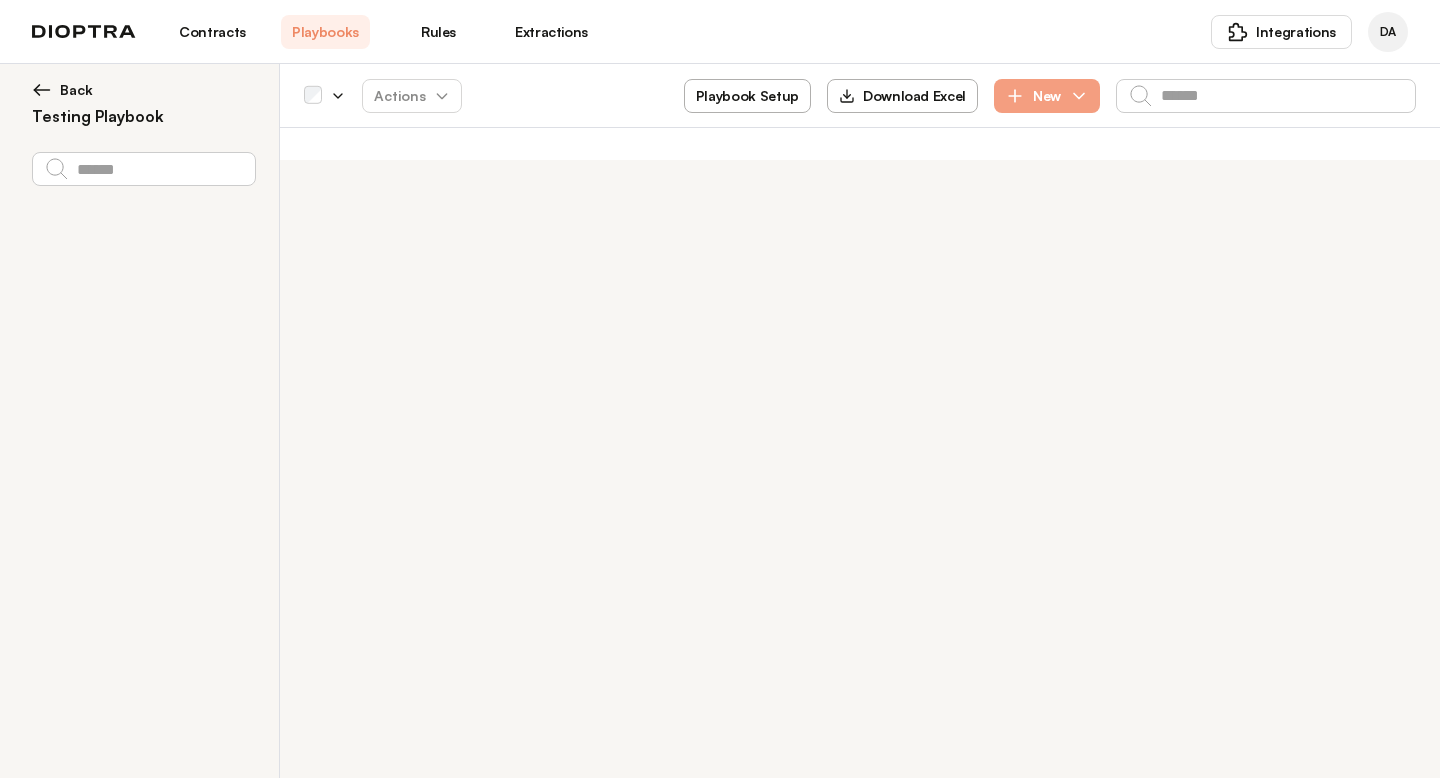 click on "Back" at bounding box center [76, 90] 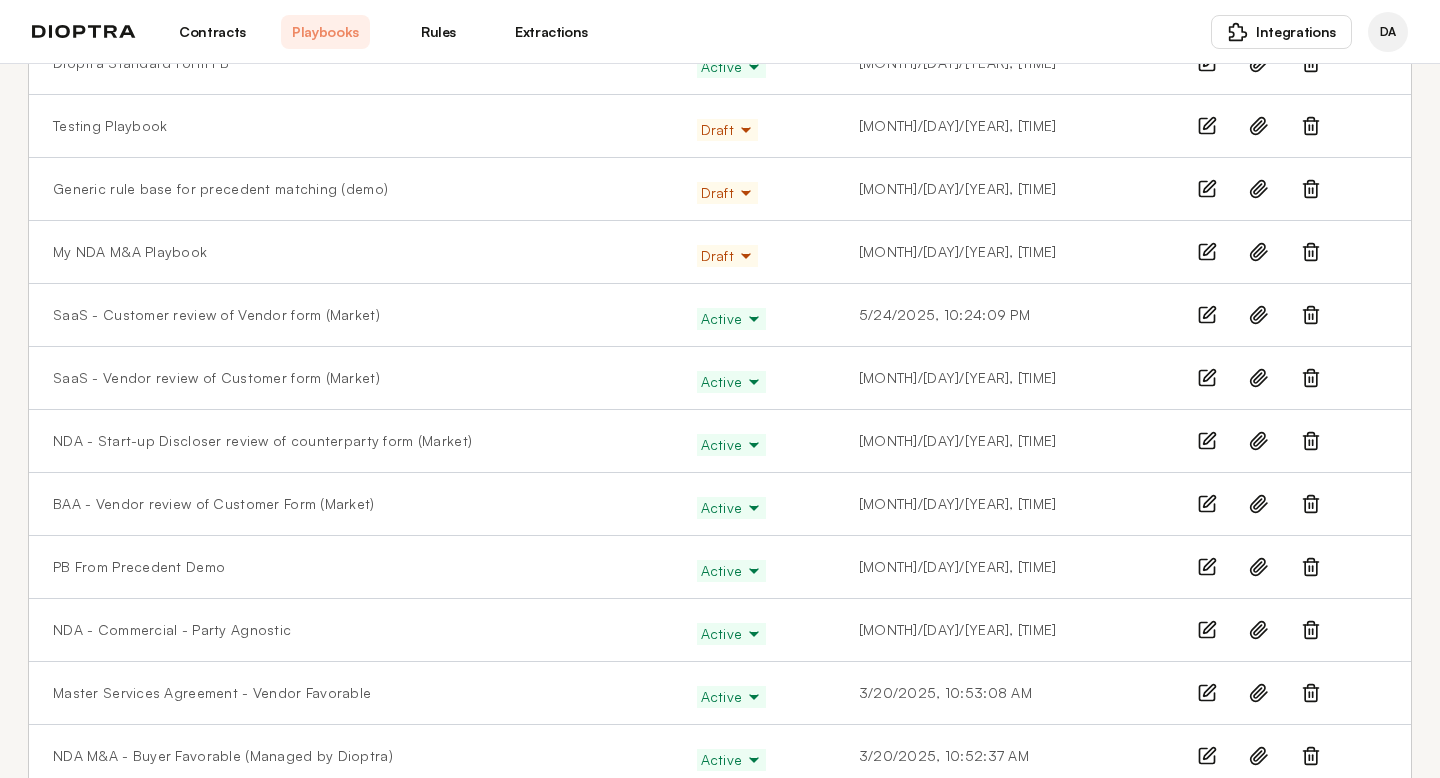 scroll, scrollTop: 415, scrollLeft: 0, axis: vertical 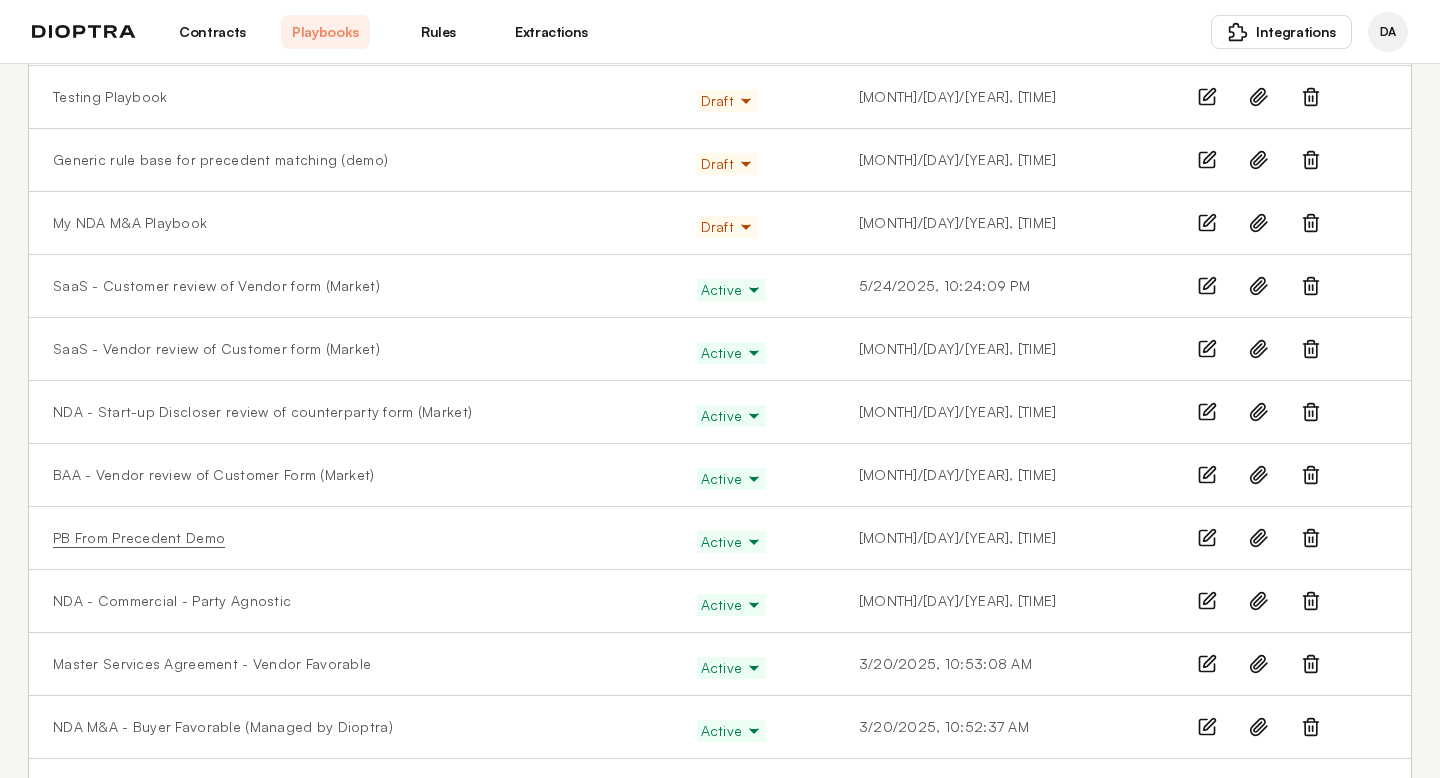 click on "PB From Precedent Demo" at bounding box center [139, 538] 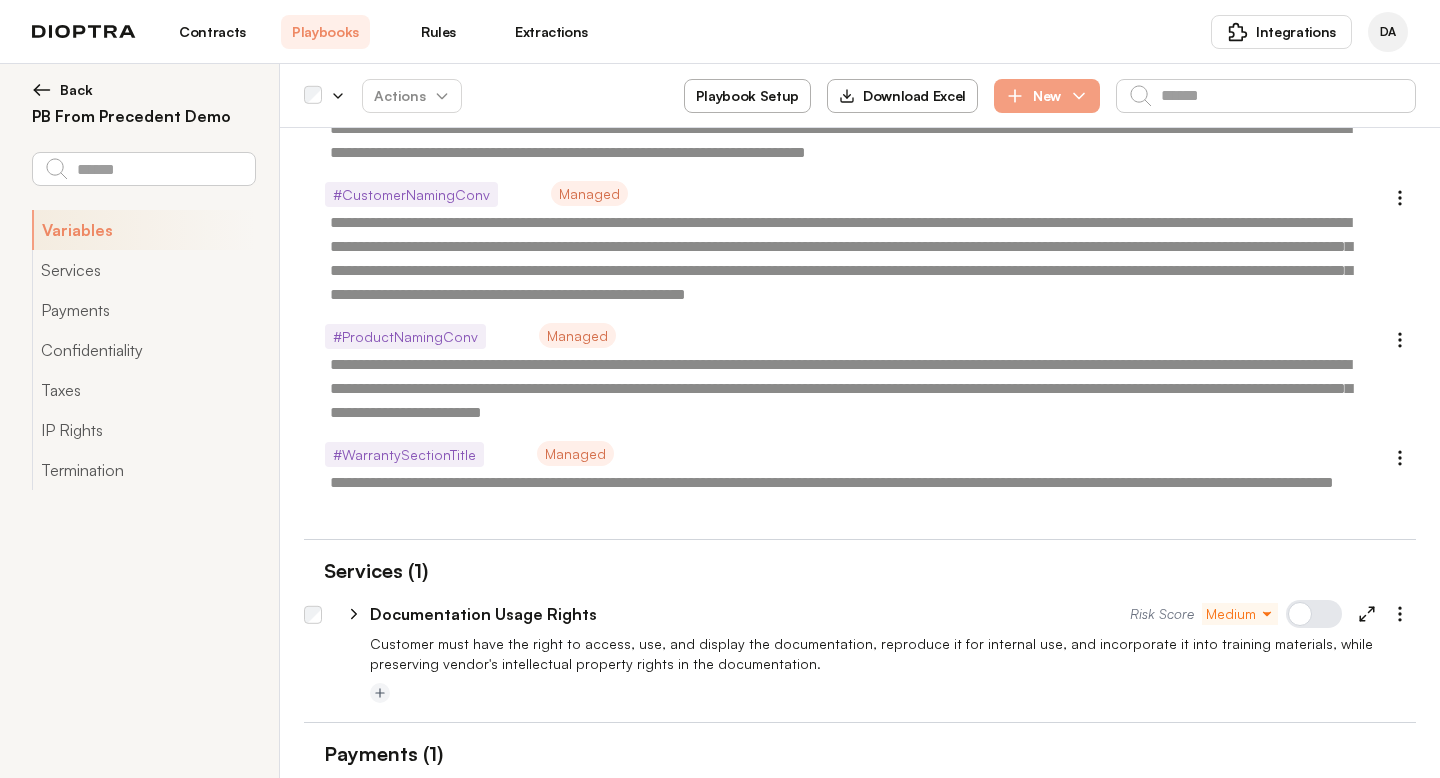 type on "*" 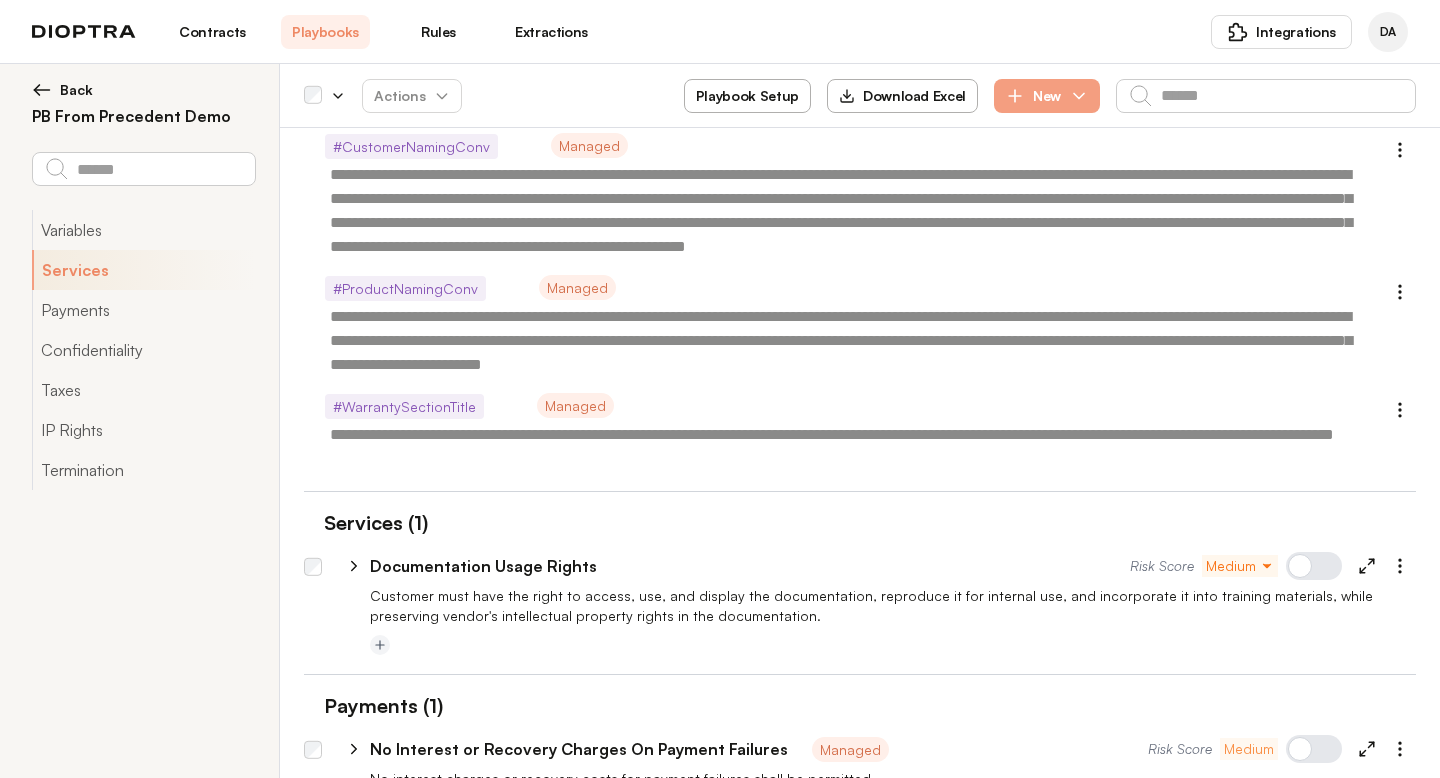 click on "Playbook Setup" at bounding box center [747, 96] 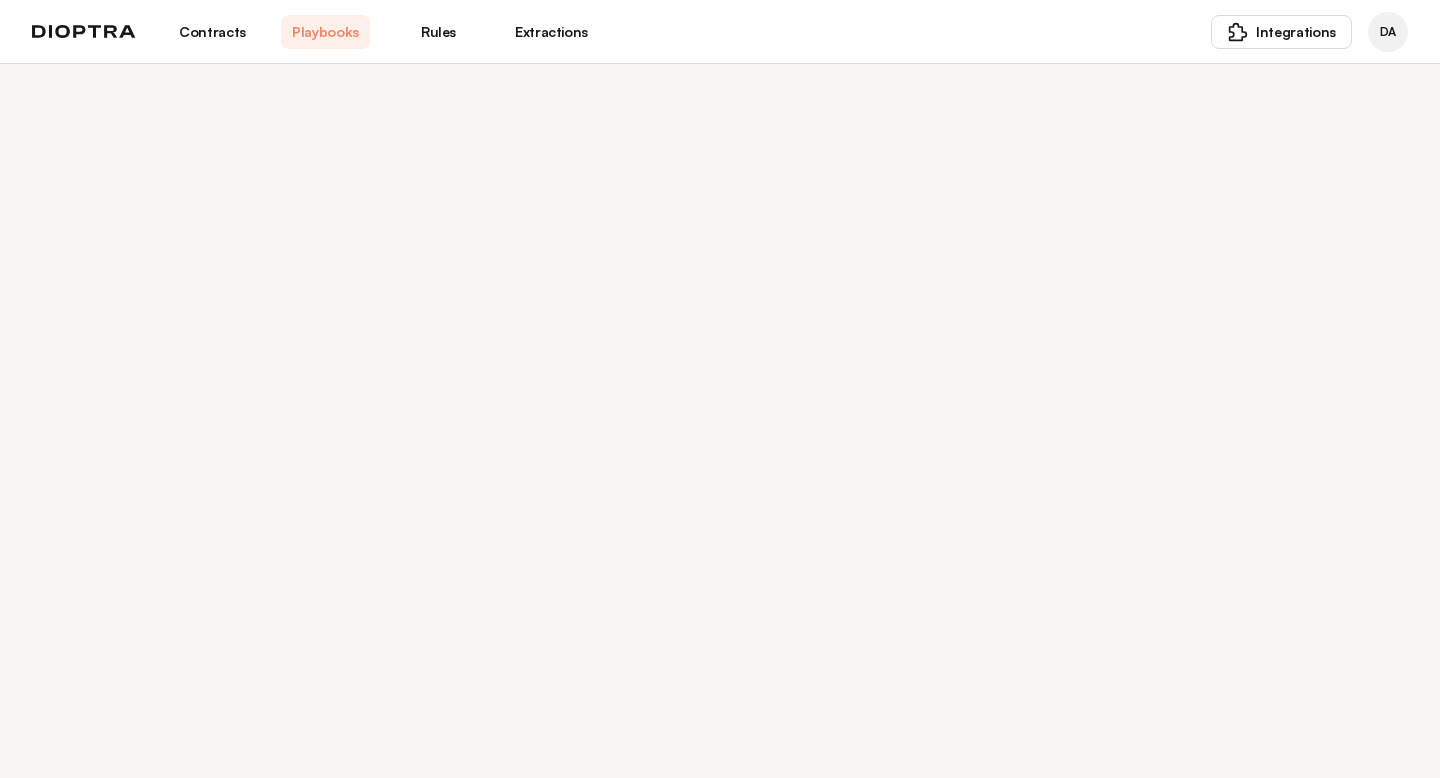 scroll, scrollTop: 0, scrollLeft: 0, axis: both 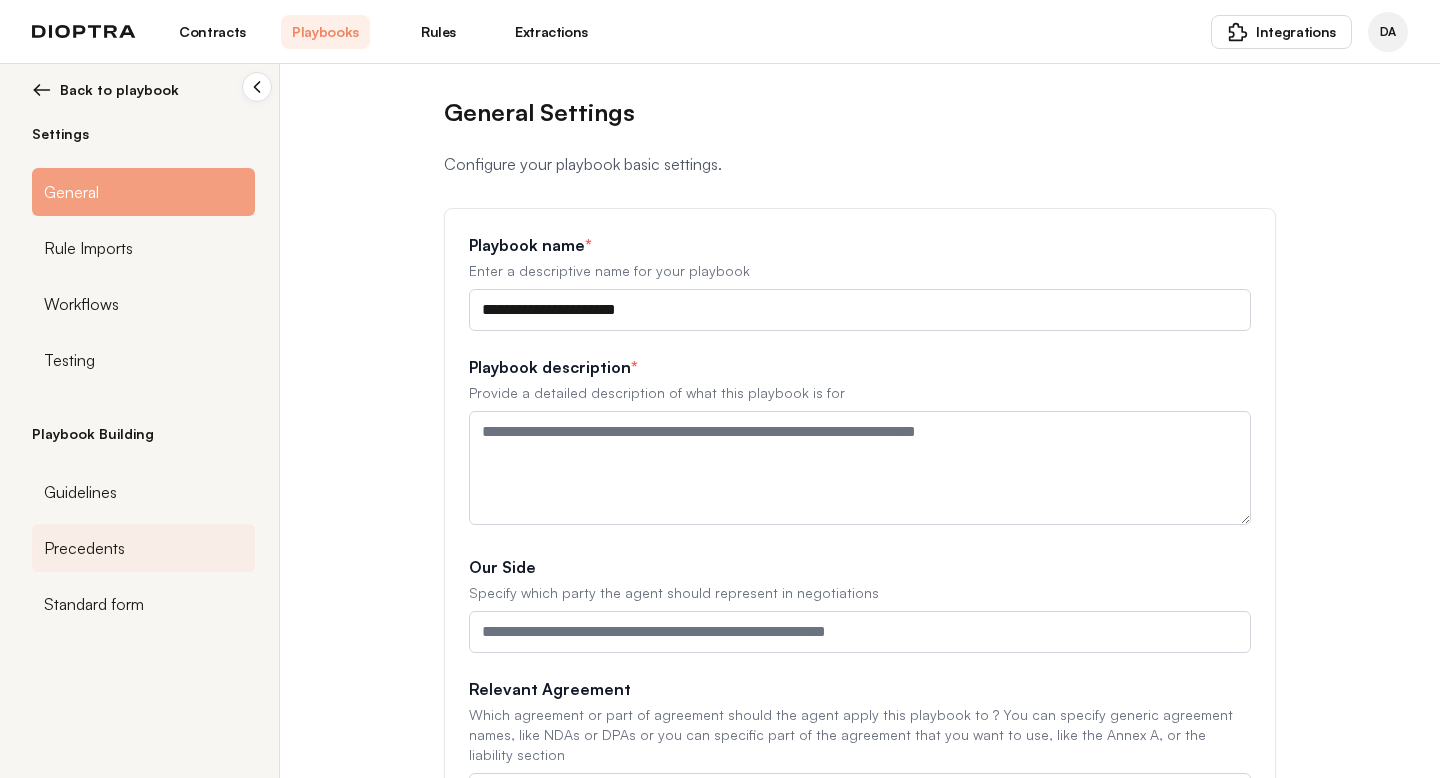 click on "Precedents" at bounding box center [84, 548] 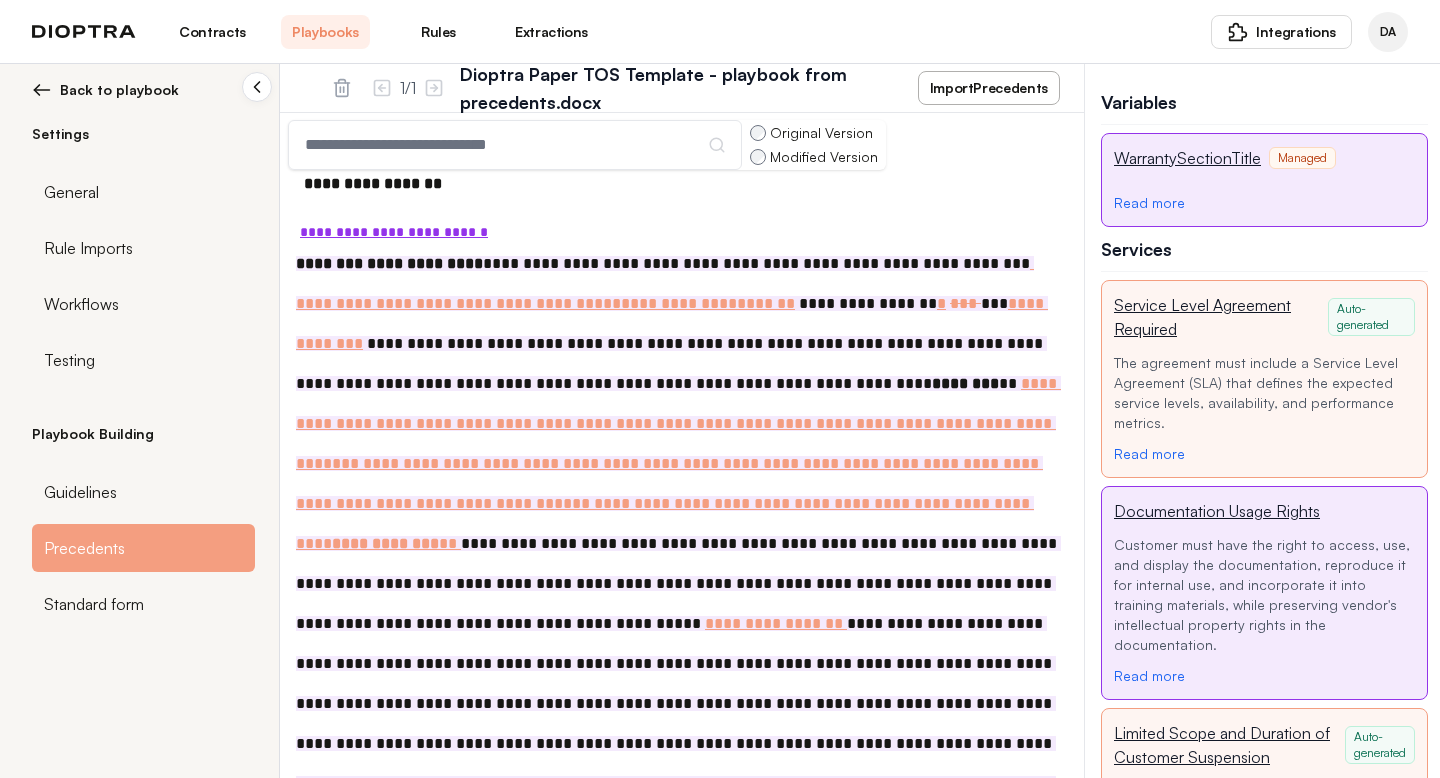scroll, scrollTop: 2775, scrollLeft: 0, axis: vertical 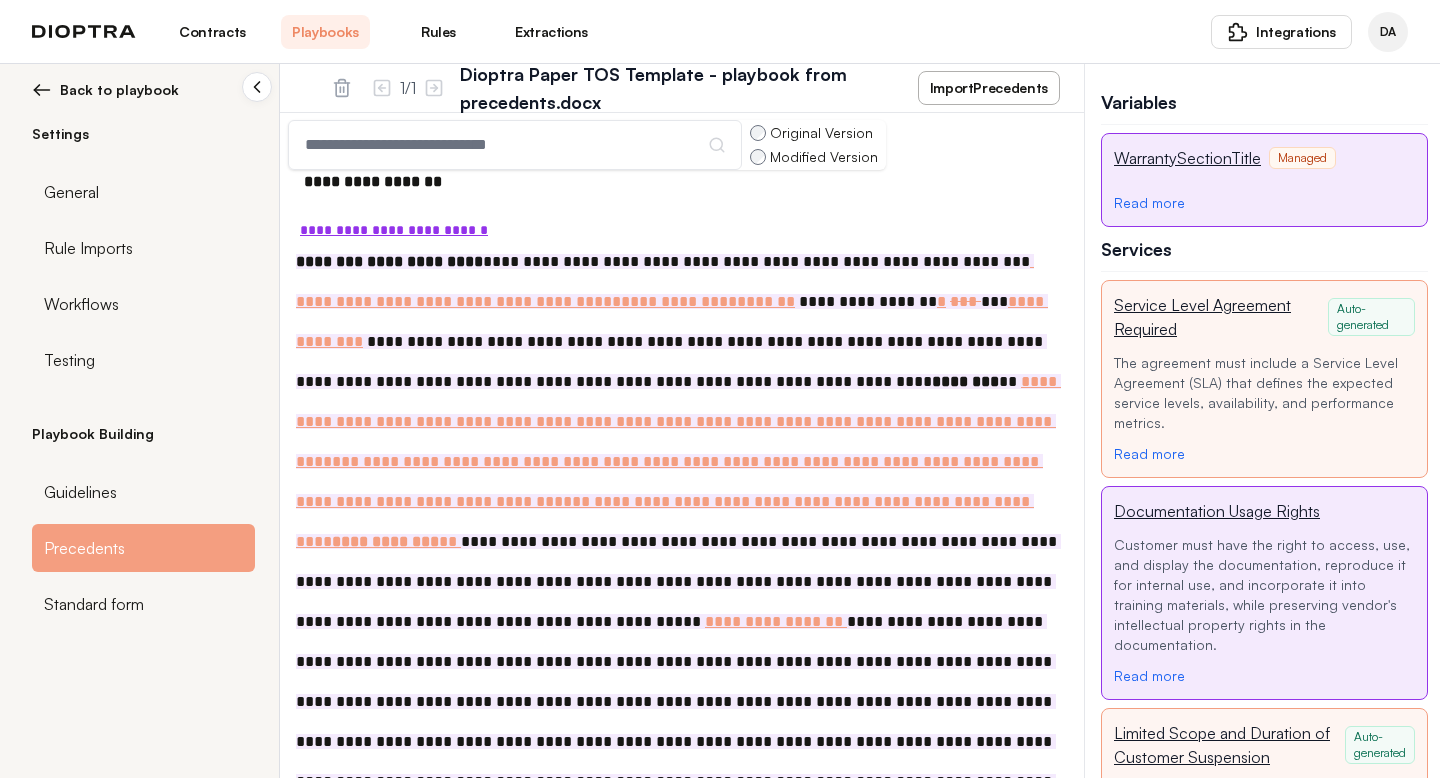 click at bounding box center (42, 90) 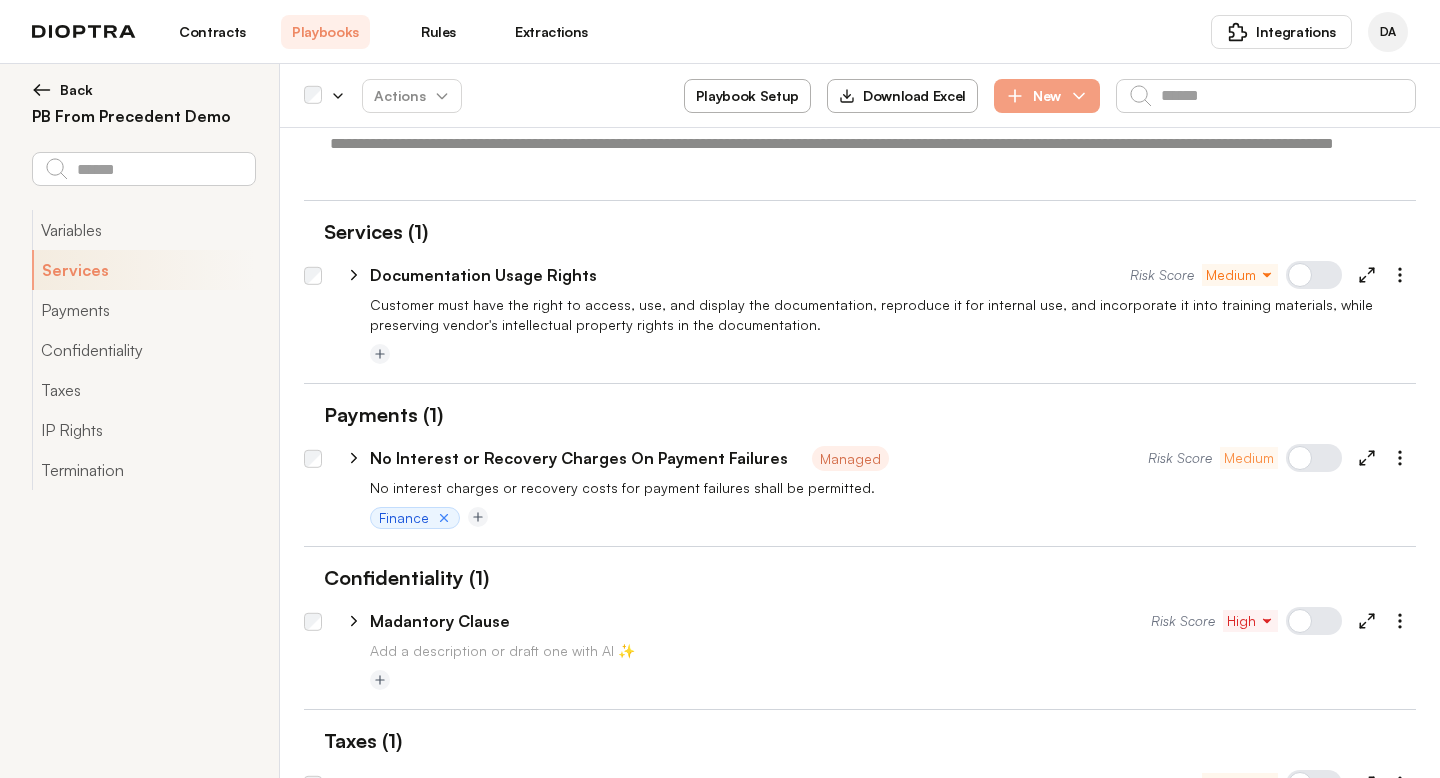 type on "*" 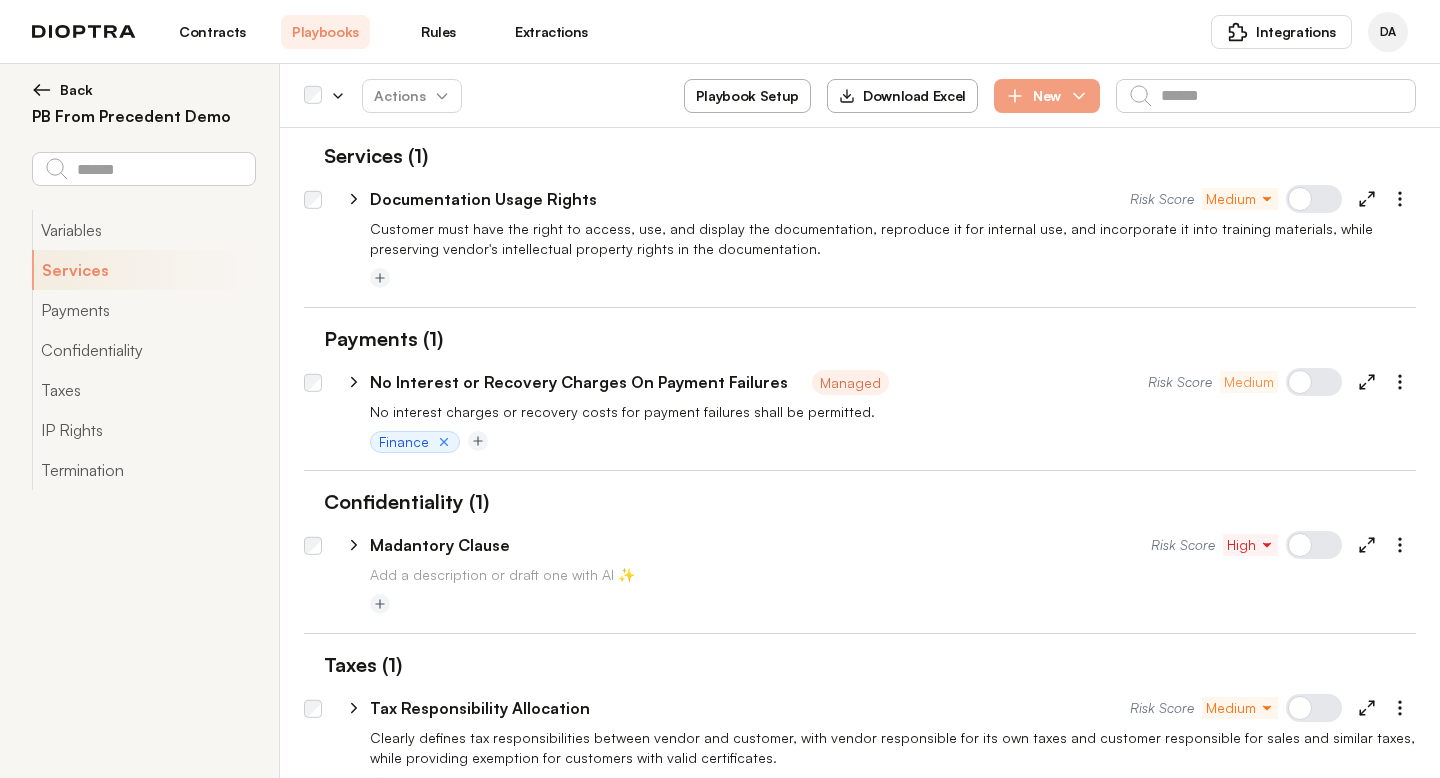 scroll, scrollTop: 551, scrollLeft: 0, axis: vertical 